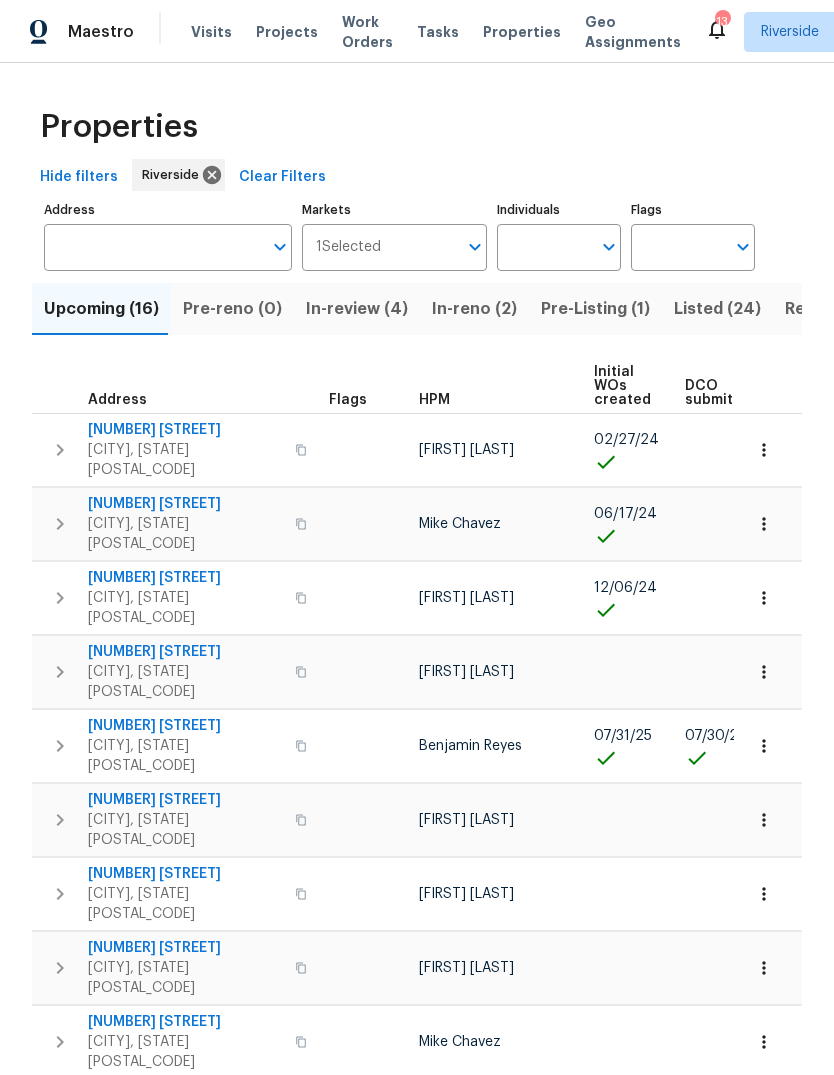scroll, scrollTop: -3, scrollLeft: 0, axis: vertical 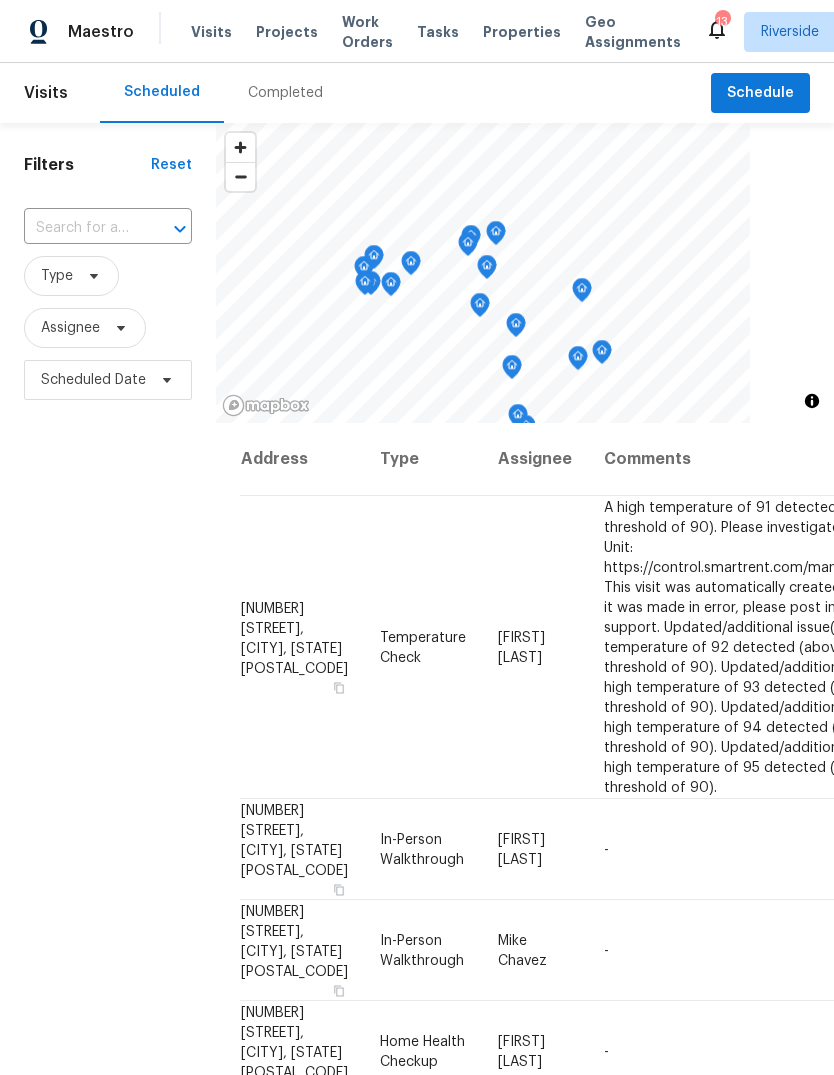 click on "Properties" at bounding box center [522, 32] 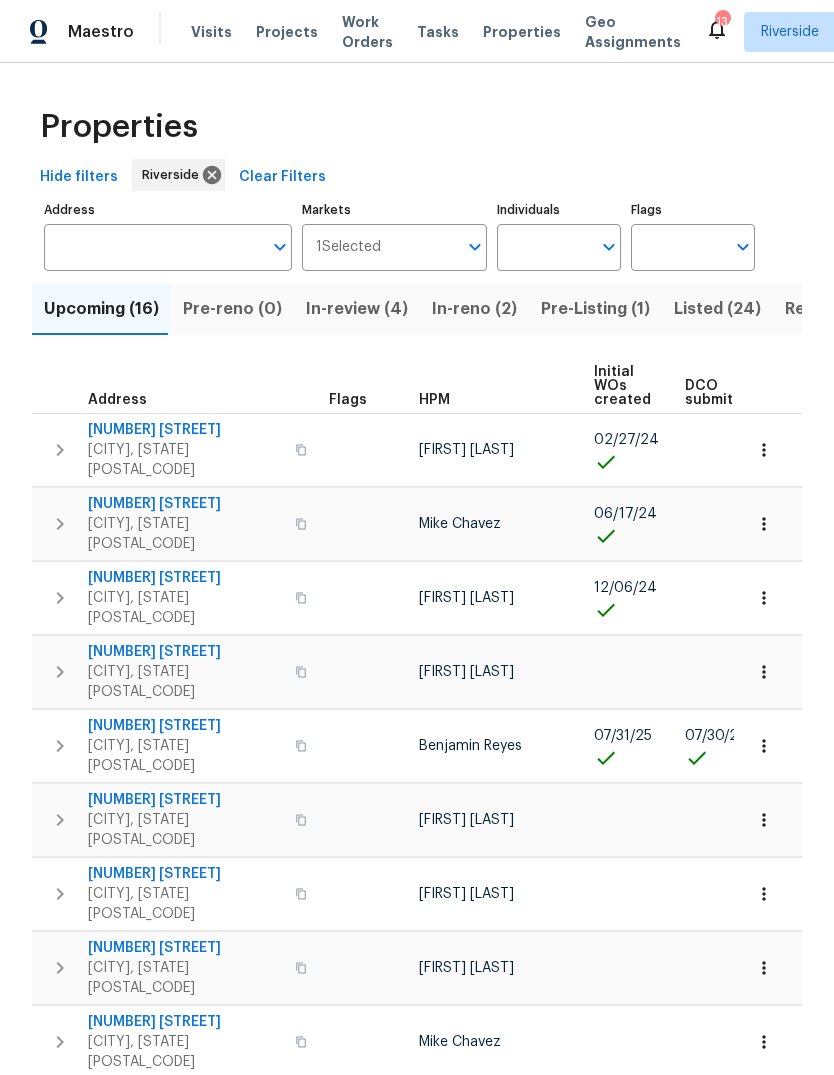 click on "Visits" at bounding box center (211, 32) 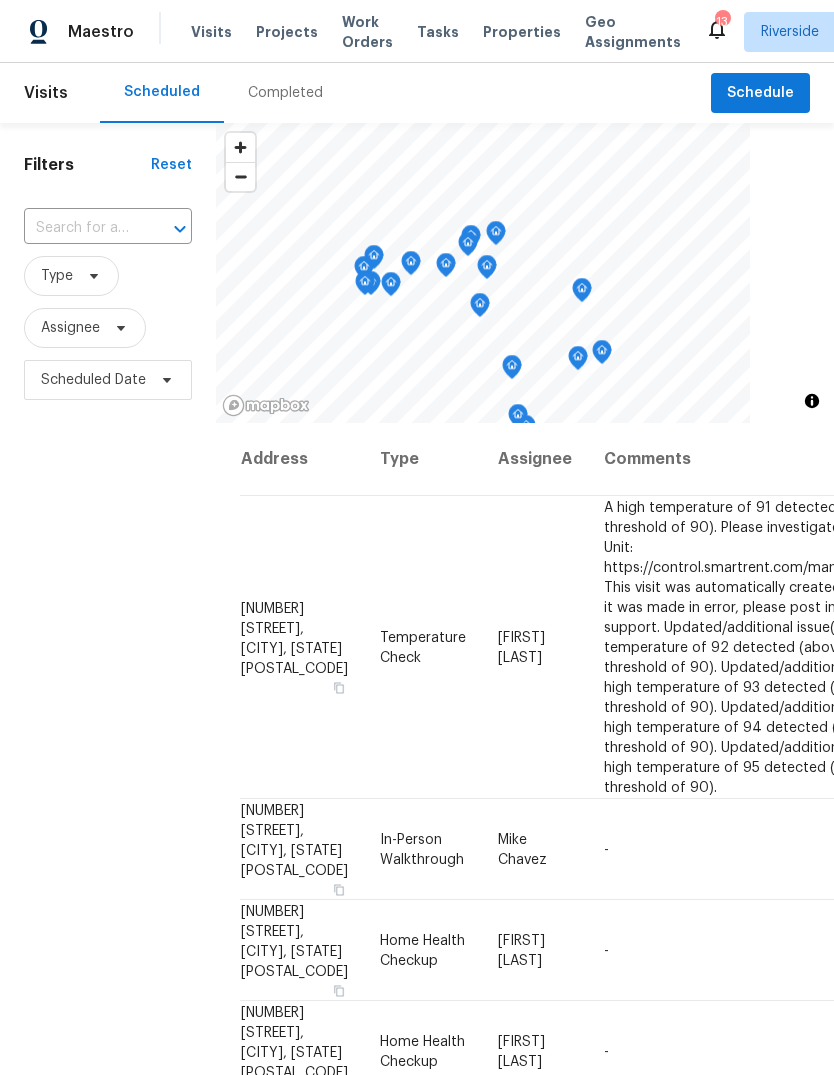click on "Completed" at bounding box center (285, 93) 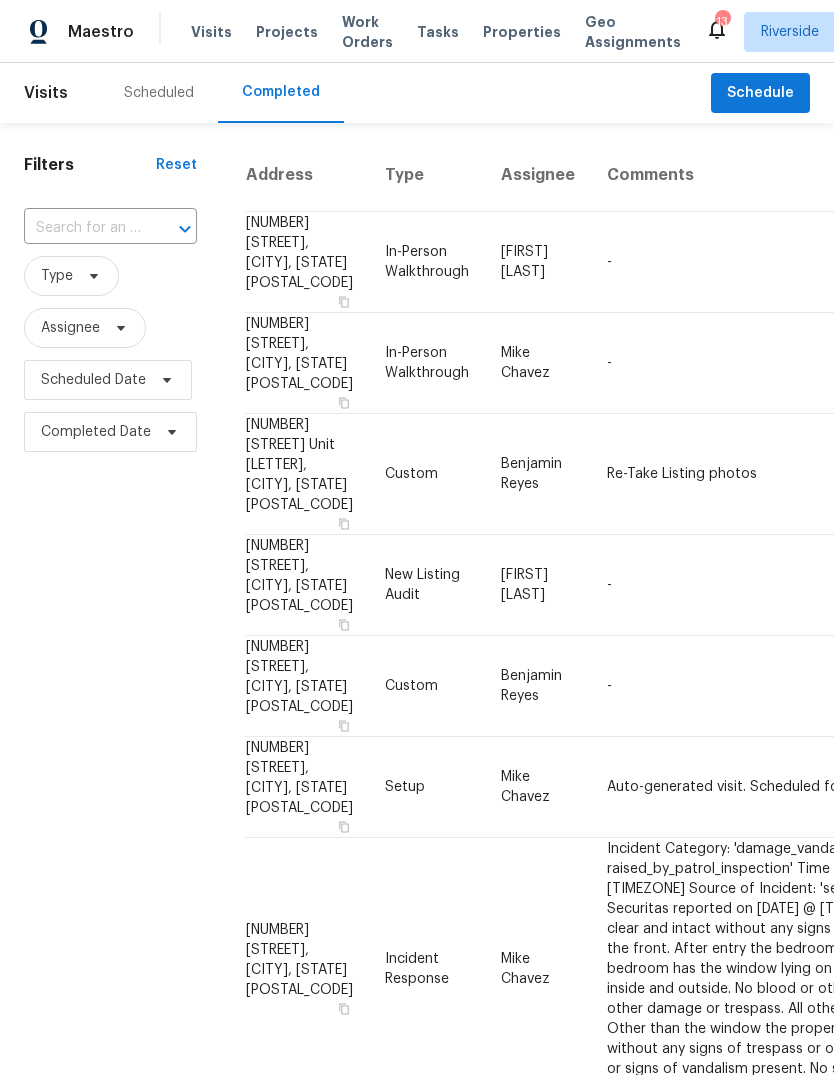 scroll, scrollTop: 0, scrollLeft: 0, axis: both 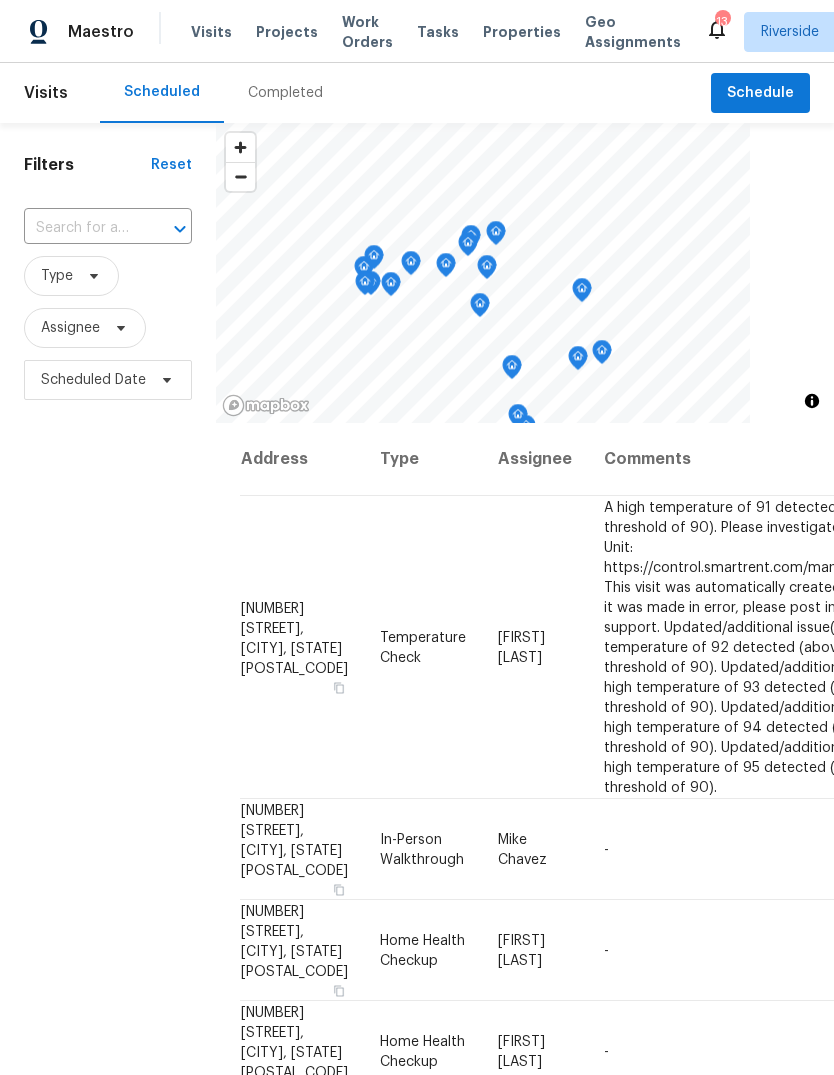 click on "Properties" at bounding box center (522, 32) 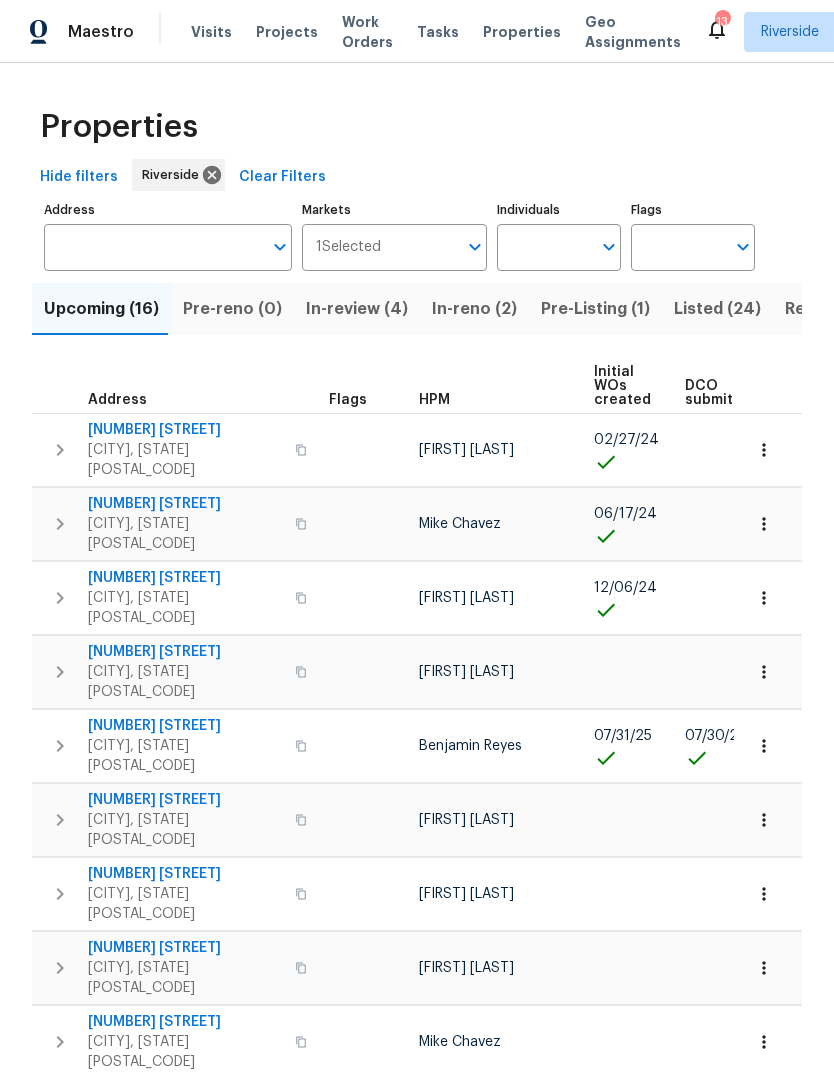 click on "Individuals" at bounding box center [544, 247] 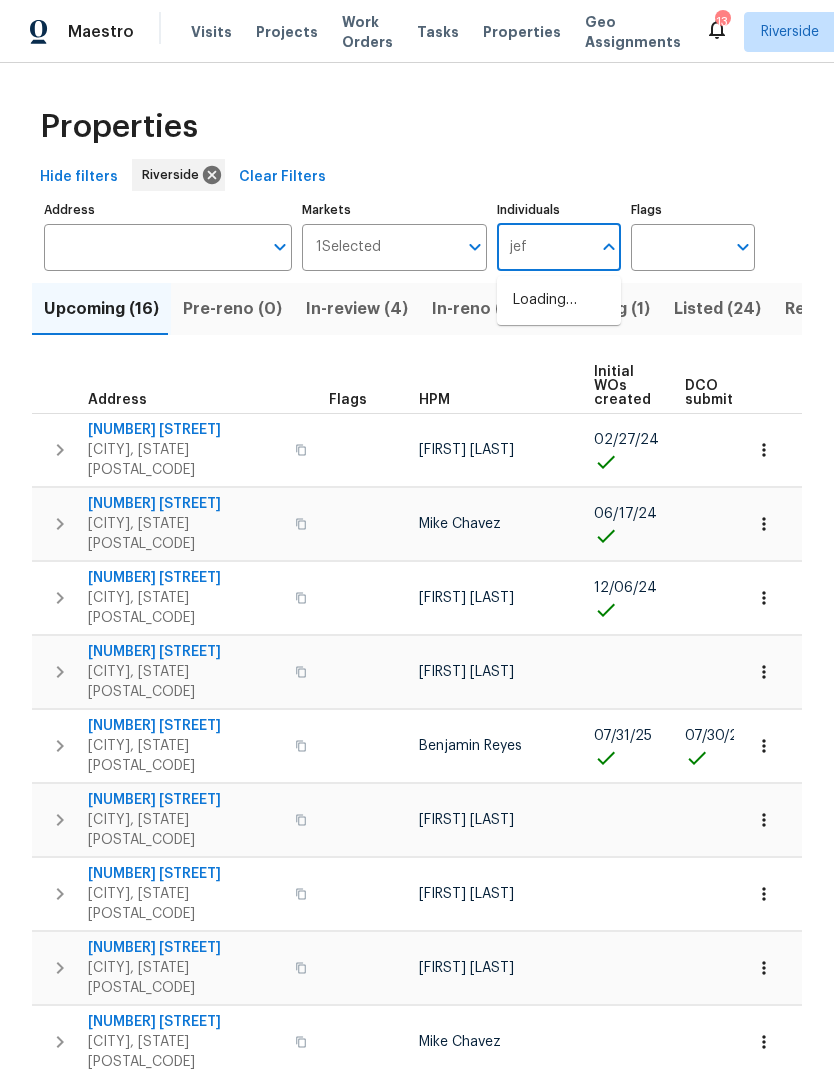 type on "[FIRST]" 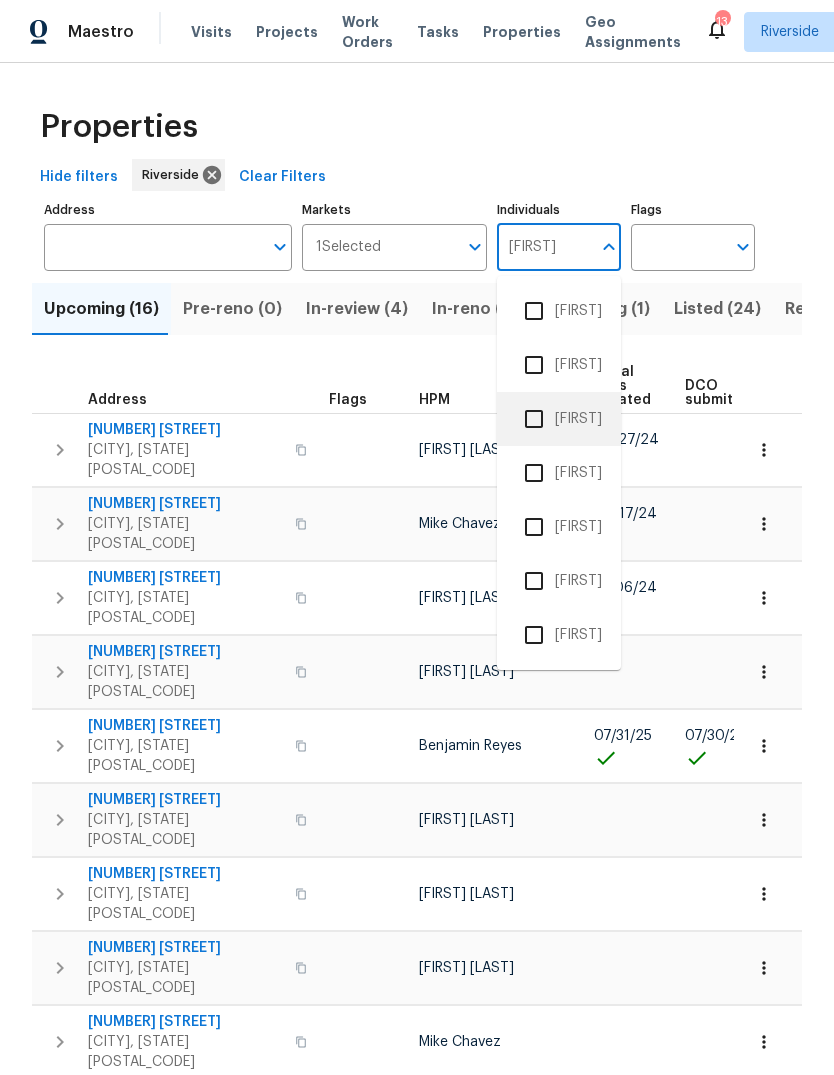 click on "[FIRST] [LAST]" at bounding box center (559, 419) 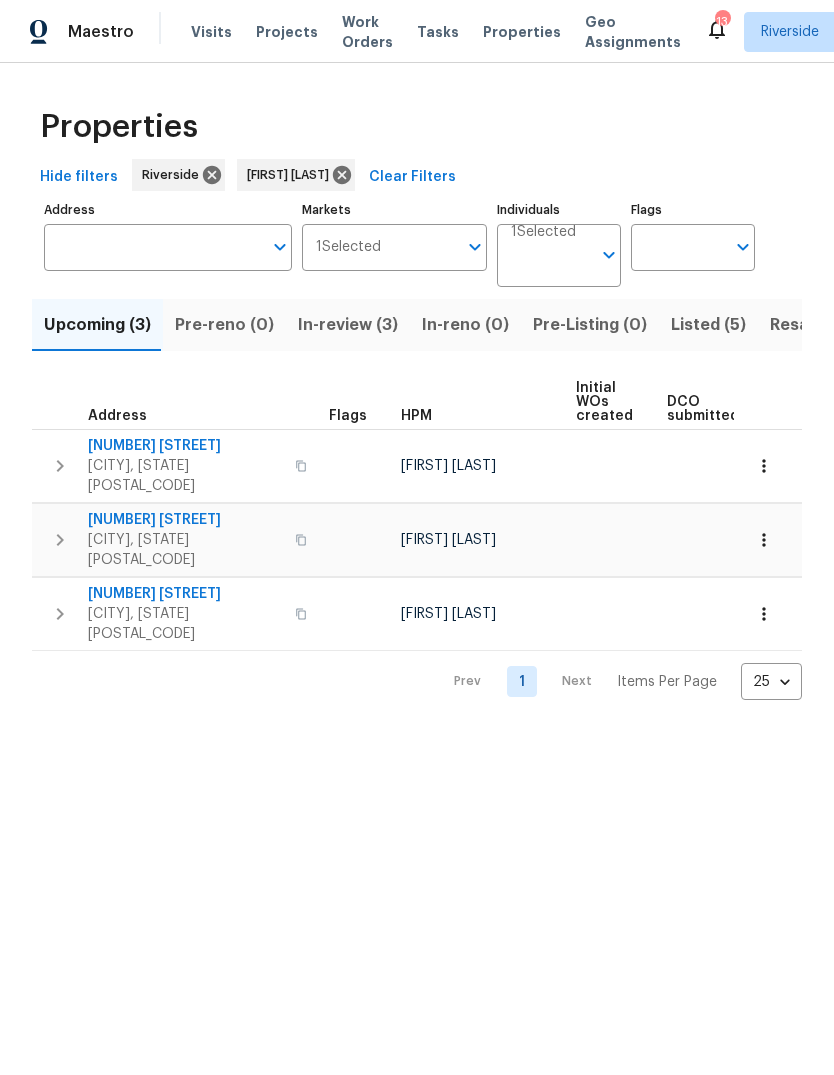 click on "Resale (6)" at bounding box center [809, 325] 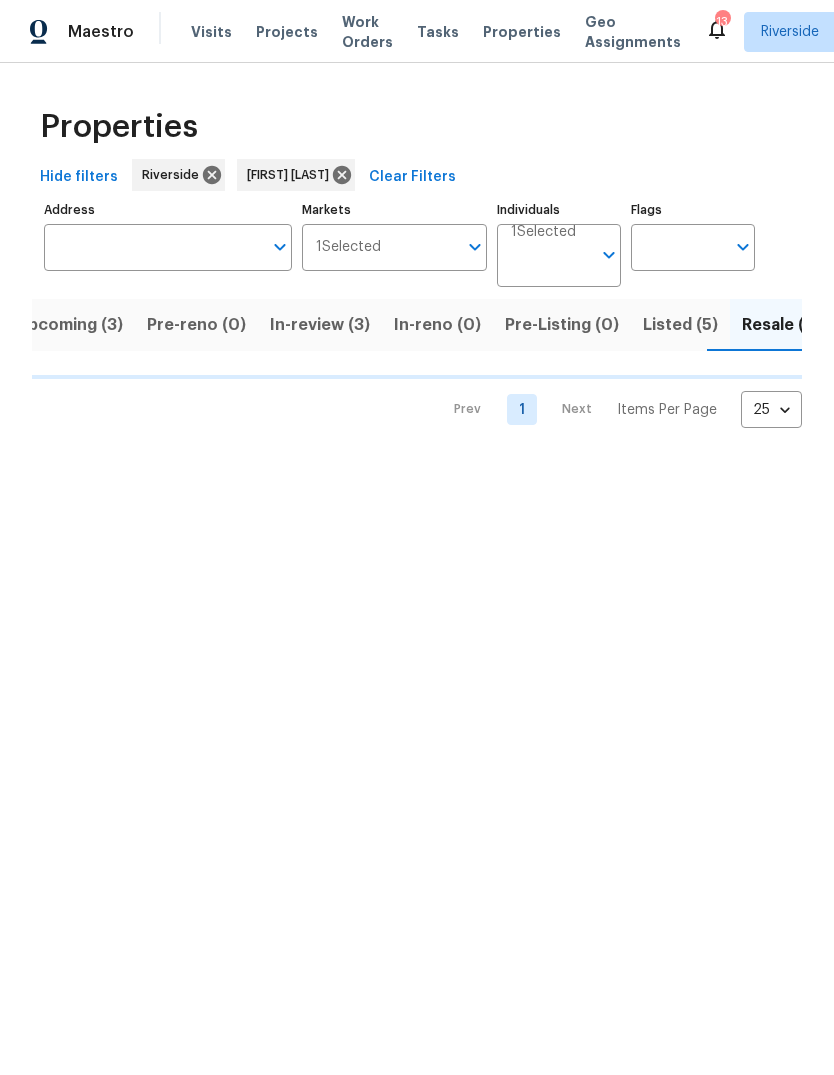scroll, scrollTop: 0, scrollLeft: 32, axis: horizontal 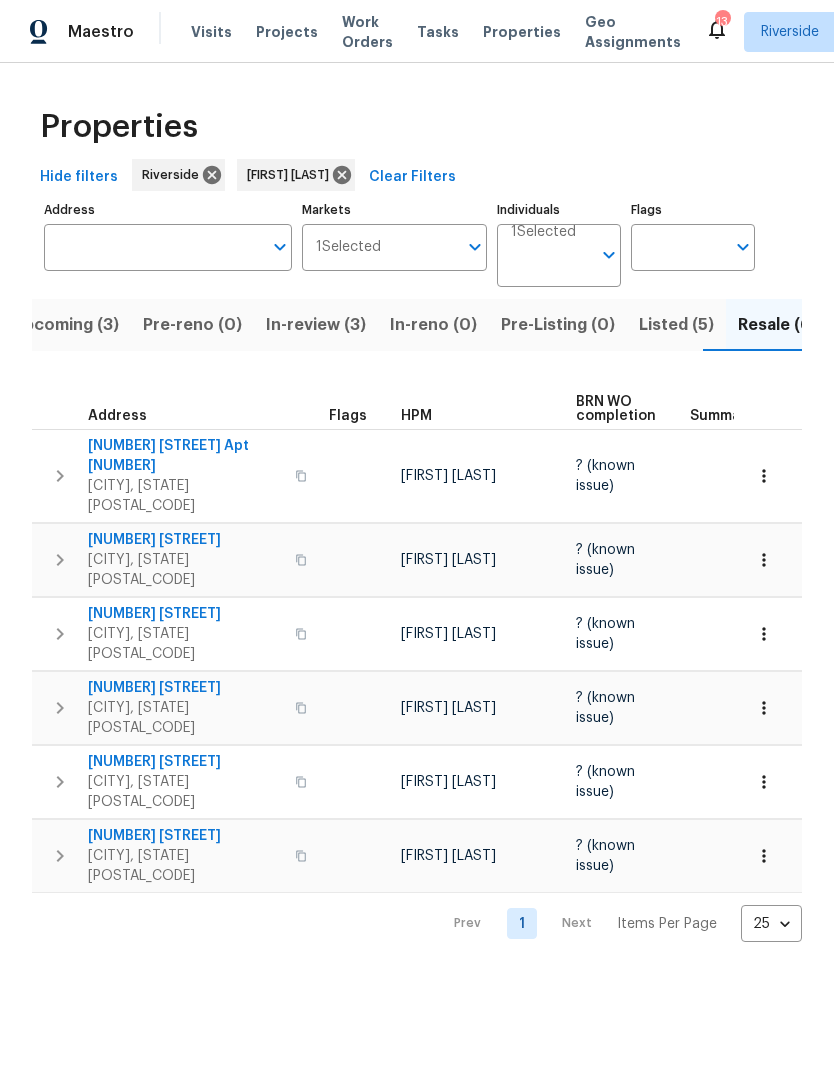 click on "Listed (5)" at bounding box center (676, 325) 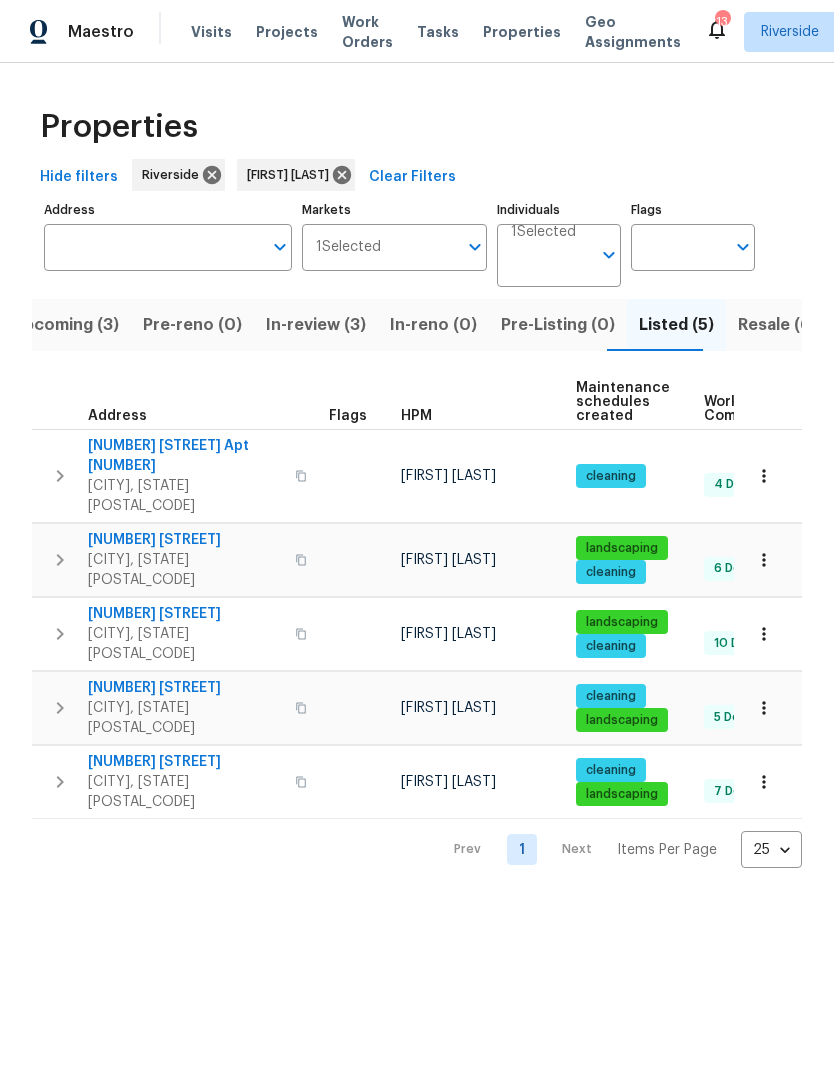 click on "Tasks" at bounding box center [438, 32] 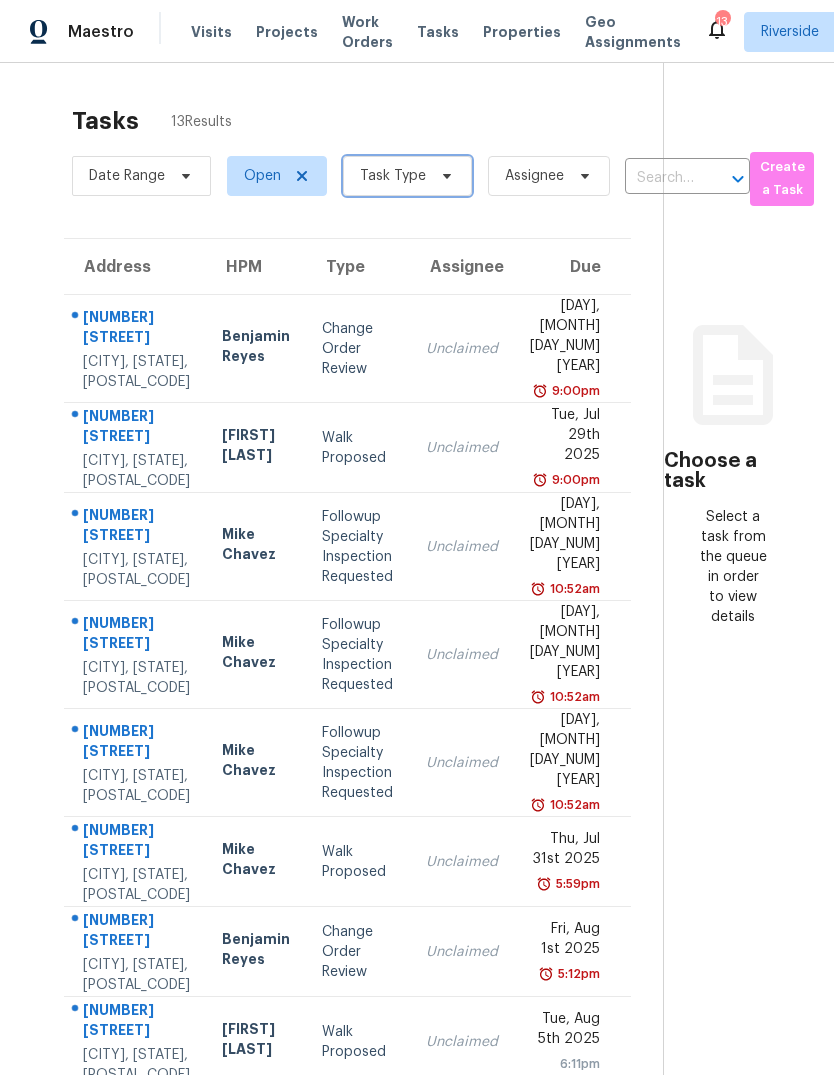 click at bounding box center (444, 176) 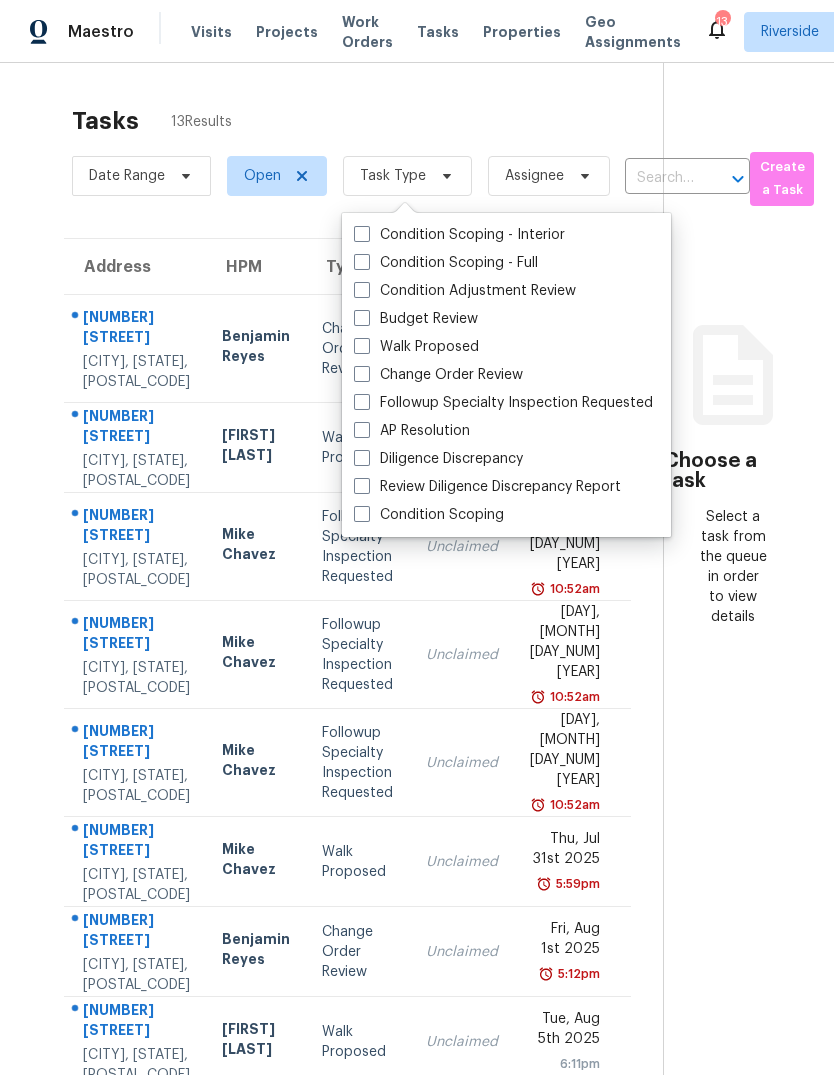 click on "Budget Review" at bounding box center (416, 319) 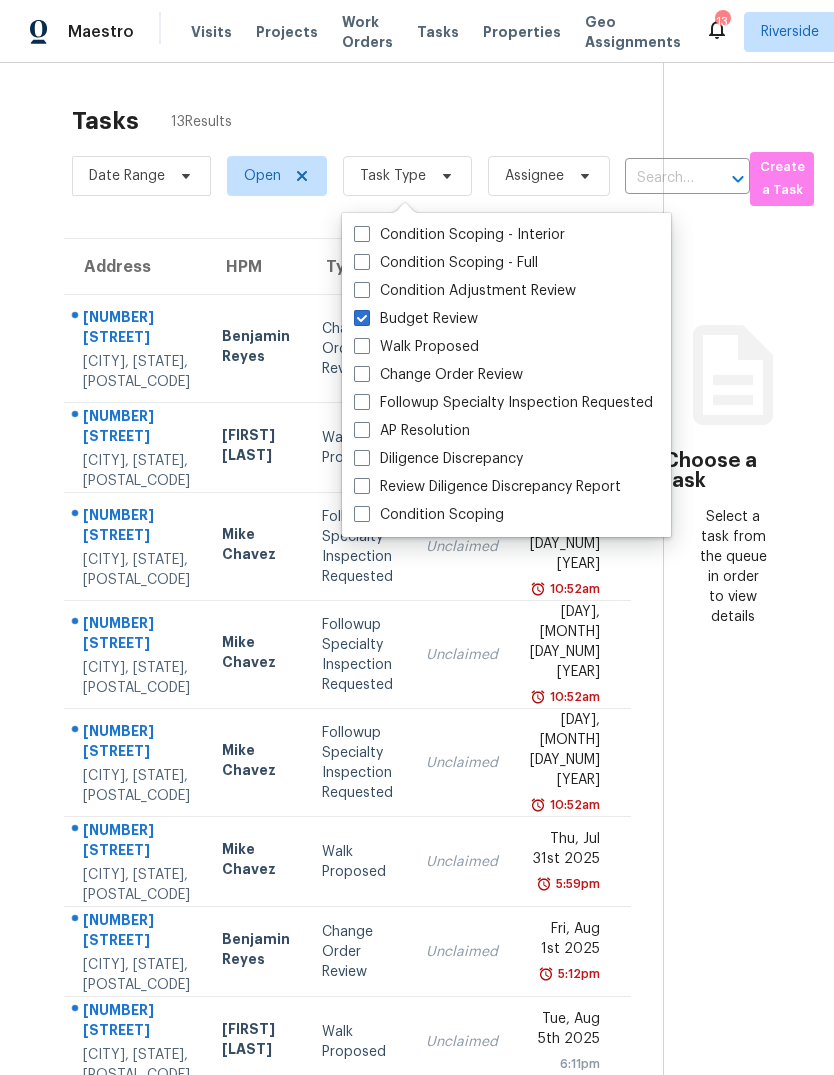checkbox on "true" 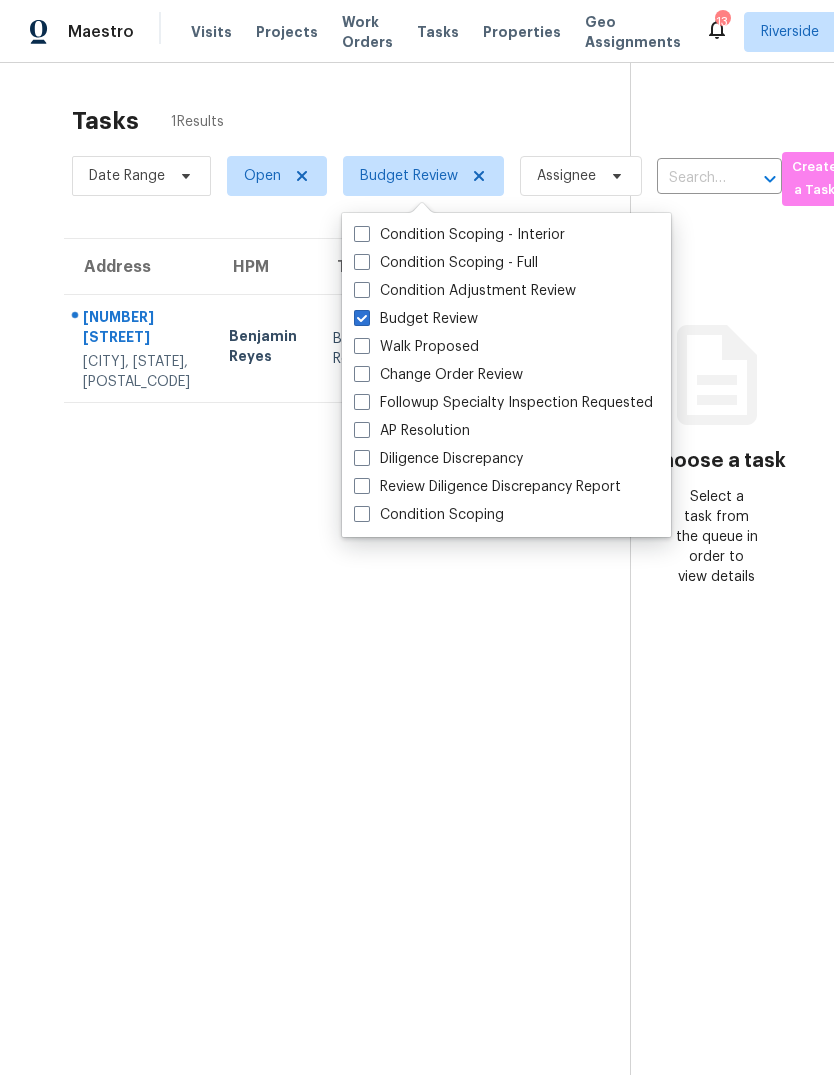 click on "Tasks 1  Results Date Range Open Budget Review Assignee ​ Create a Task Address HPM Type Assignee Due [NUMBER] [STREET]   [CITY], [STATE], [POSTAL_CODE] [FIRST] [LAST] Budget Review Unclaimed [DAY], [MONTH] [DAY_NUM] [YEAR] [TIME]" at bounding box center [331, 616] 